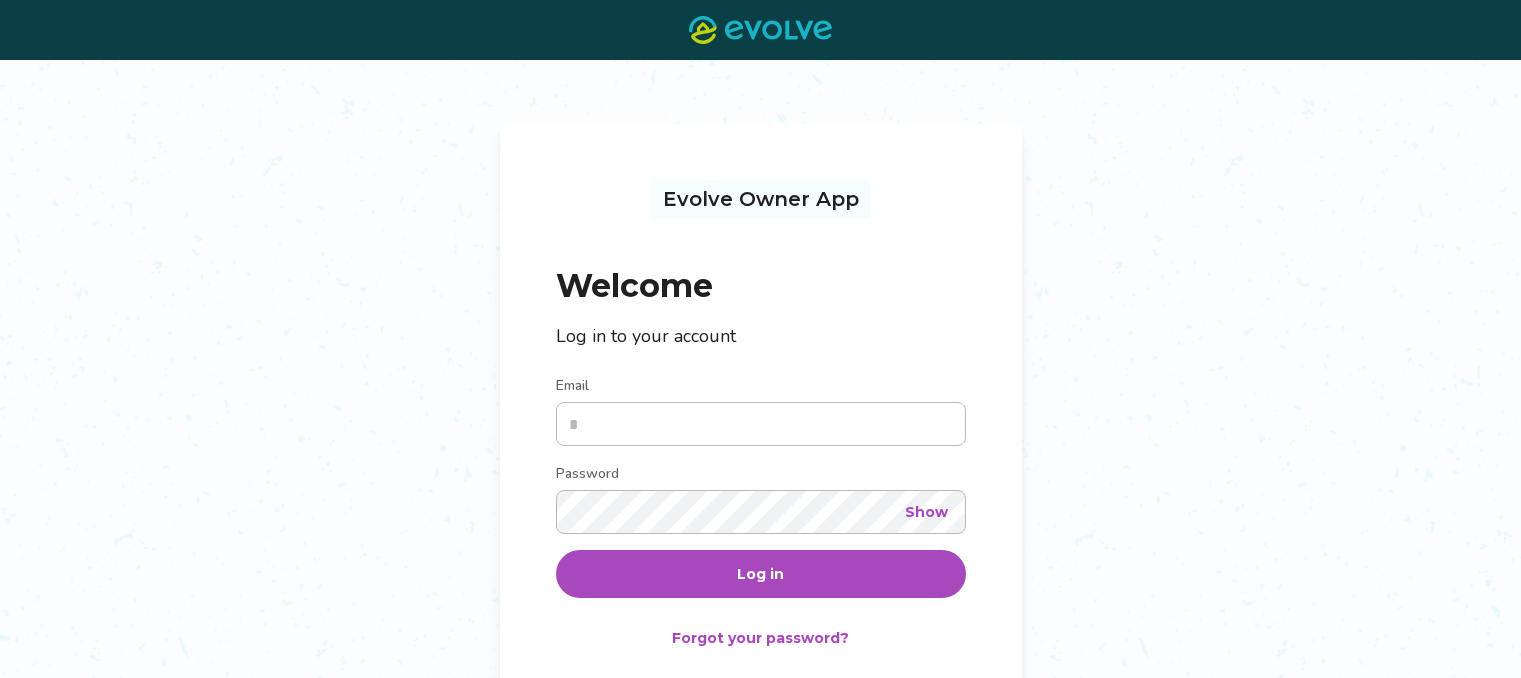 scroll, scrollTop: 0, scrollLeft: 0, axis: both 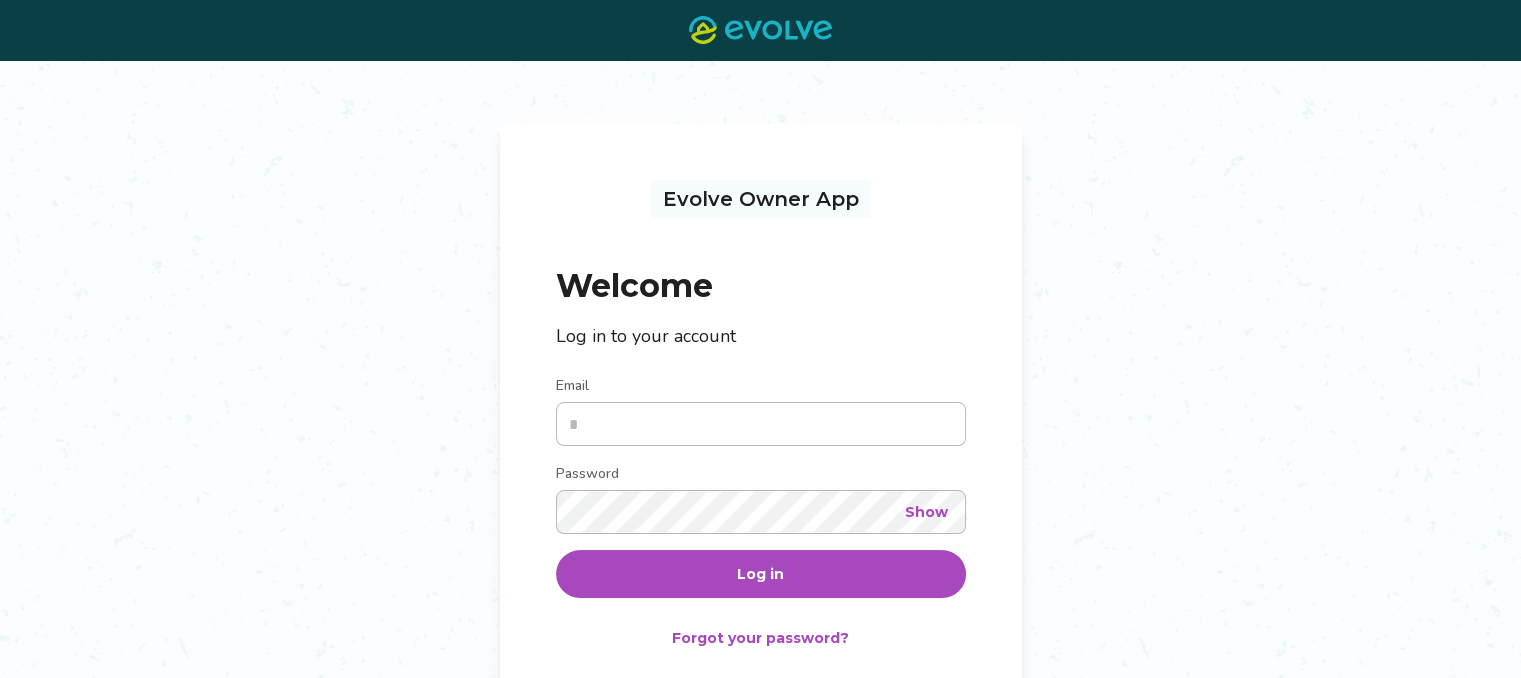 click on "Email" at bounding box center (761, 424) 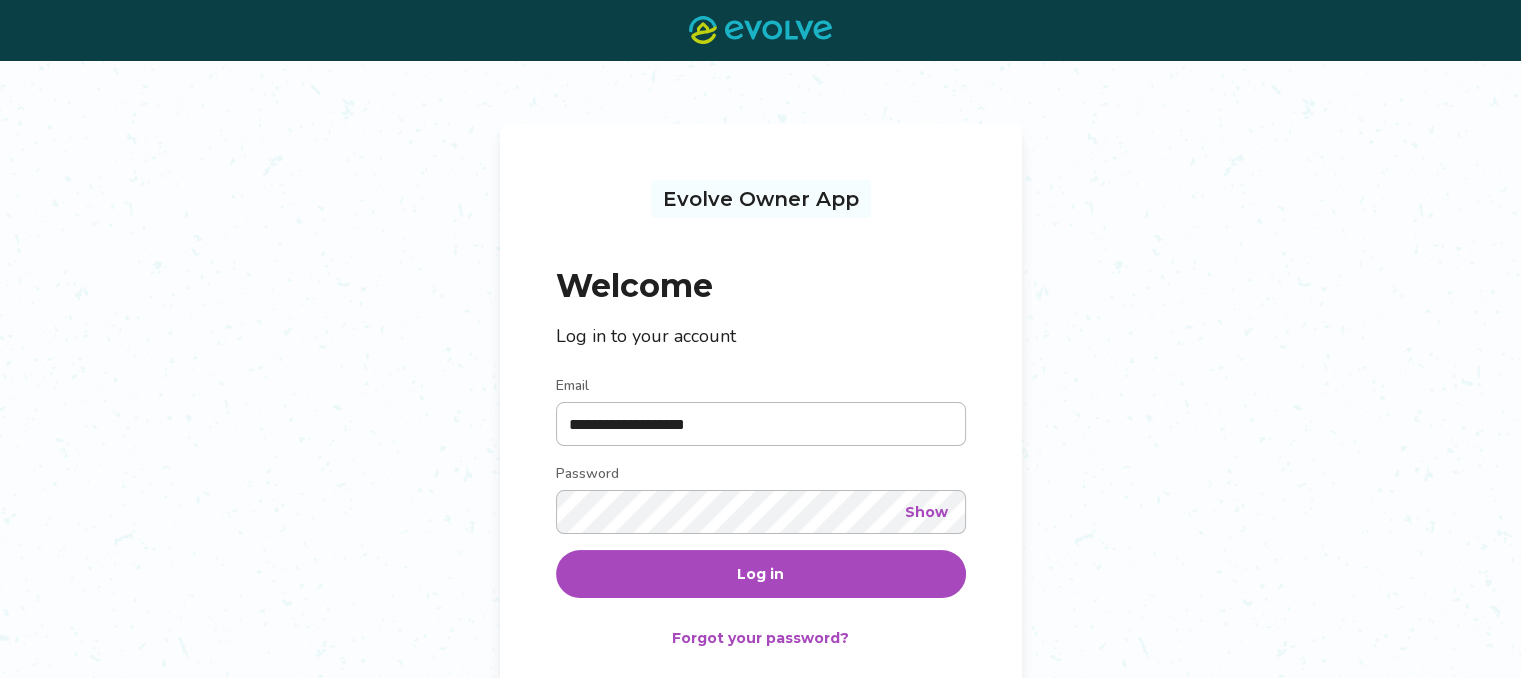 click on "Show" at bounding box center [926, 512] 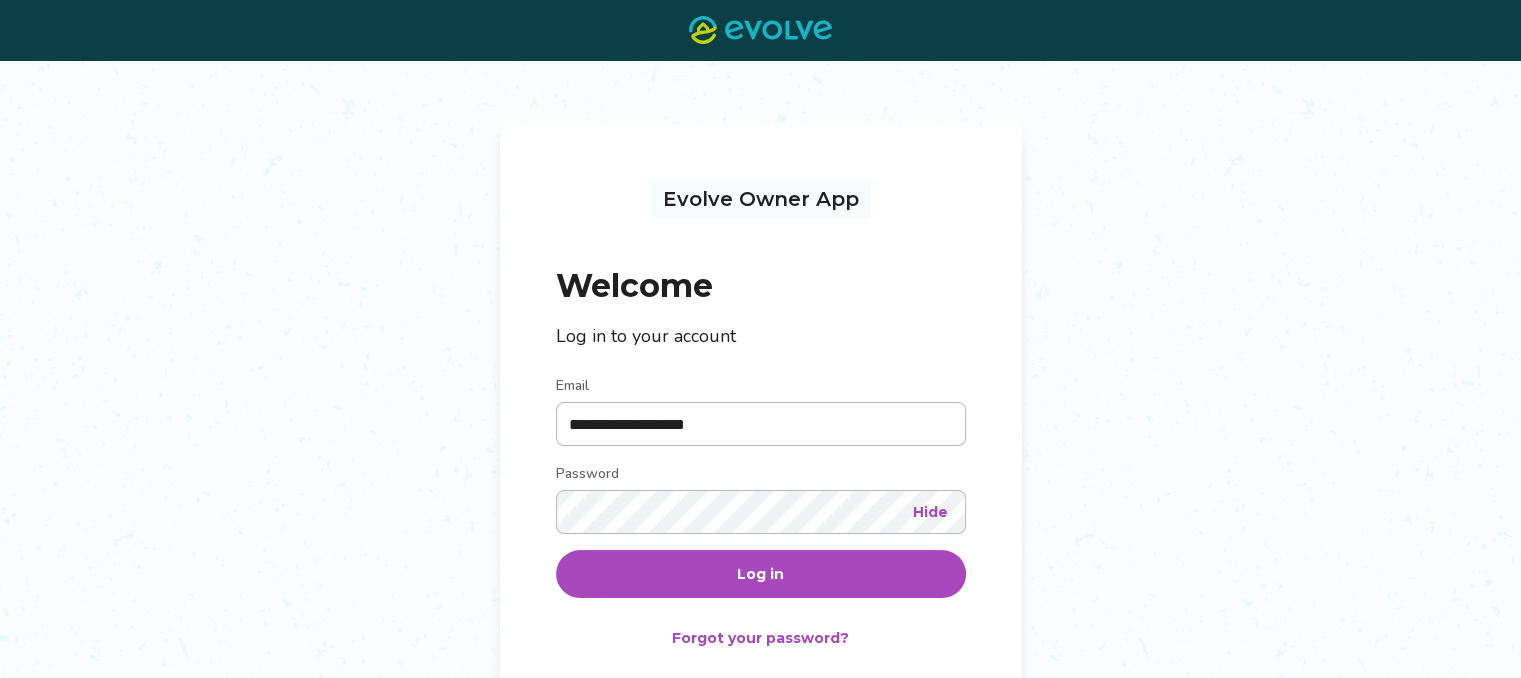 click on "Hide" at bounding box center [930, 512] 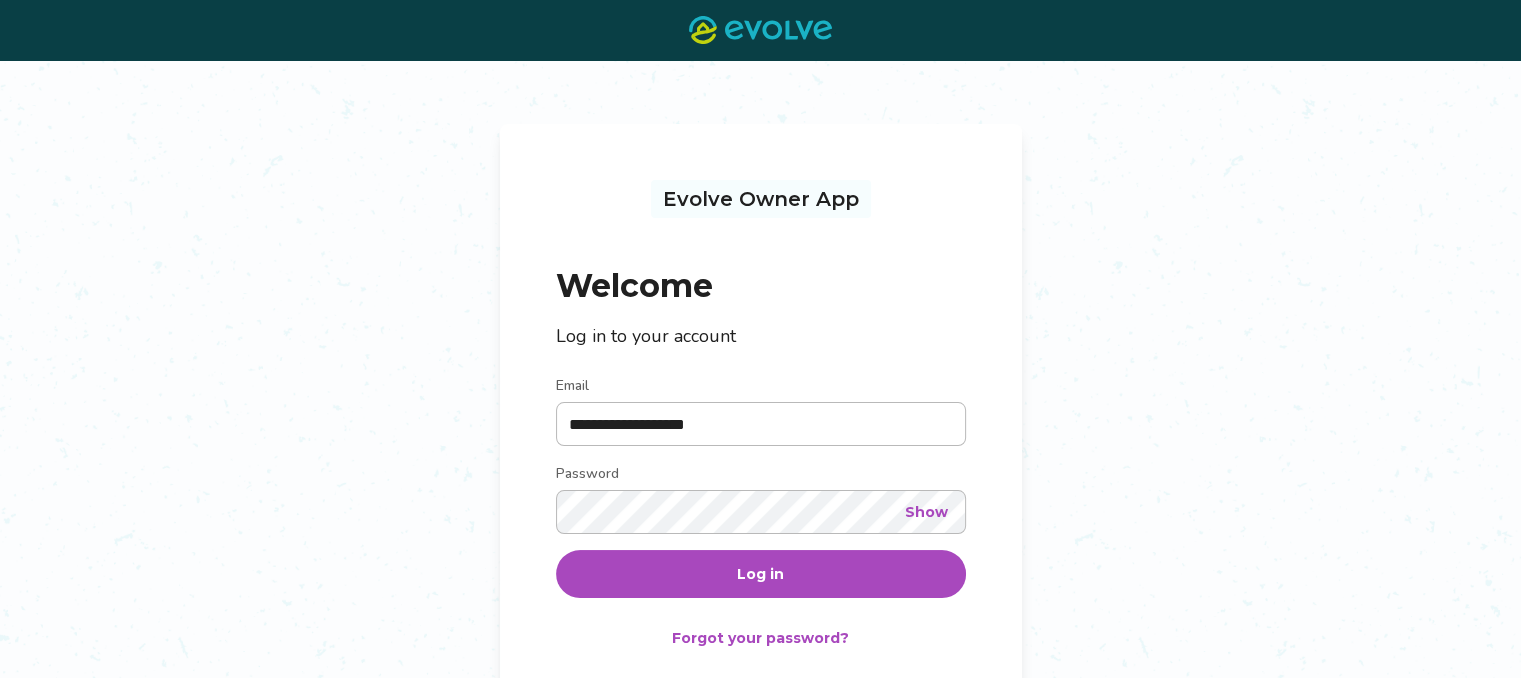 click on "Log in" at bounding box center (761, 574) 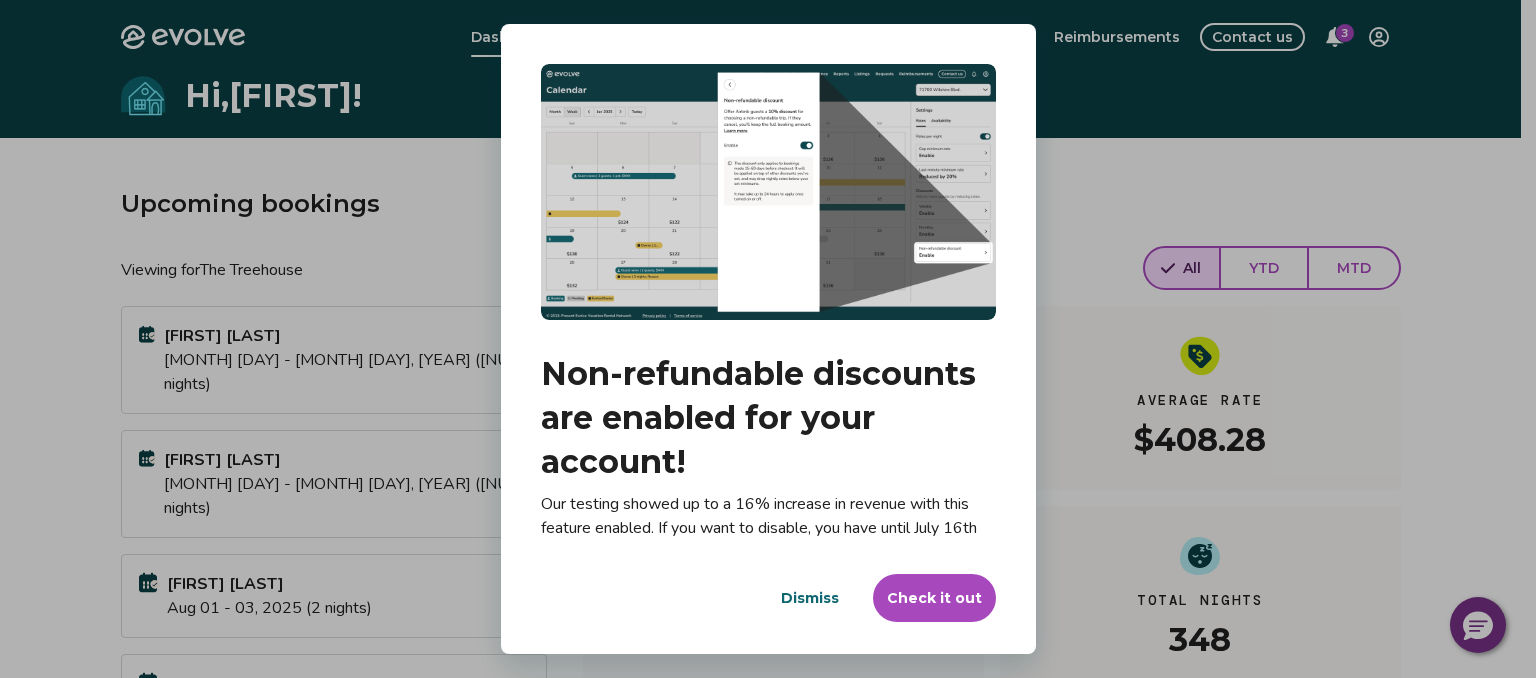 click on "Dismiss" at bounding box center (810, 598) 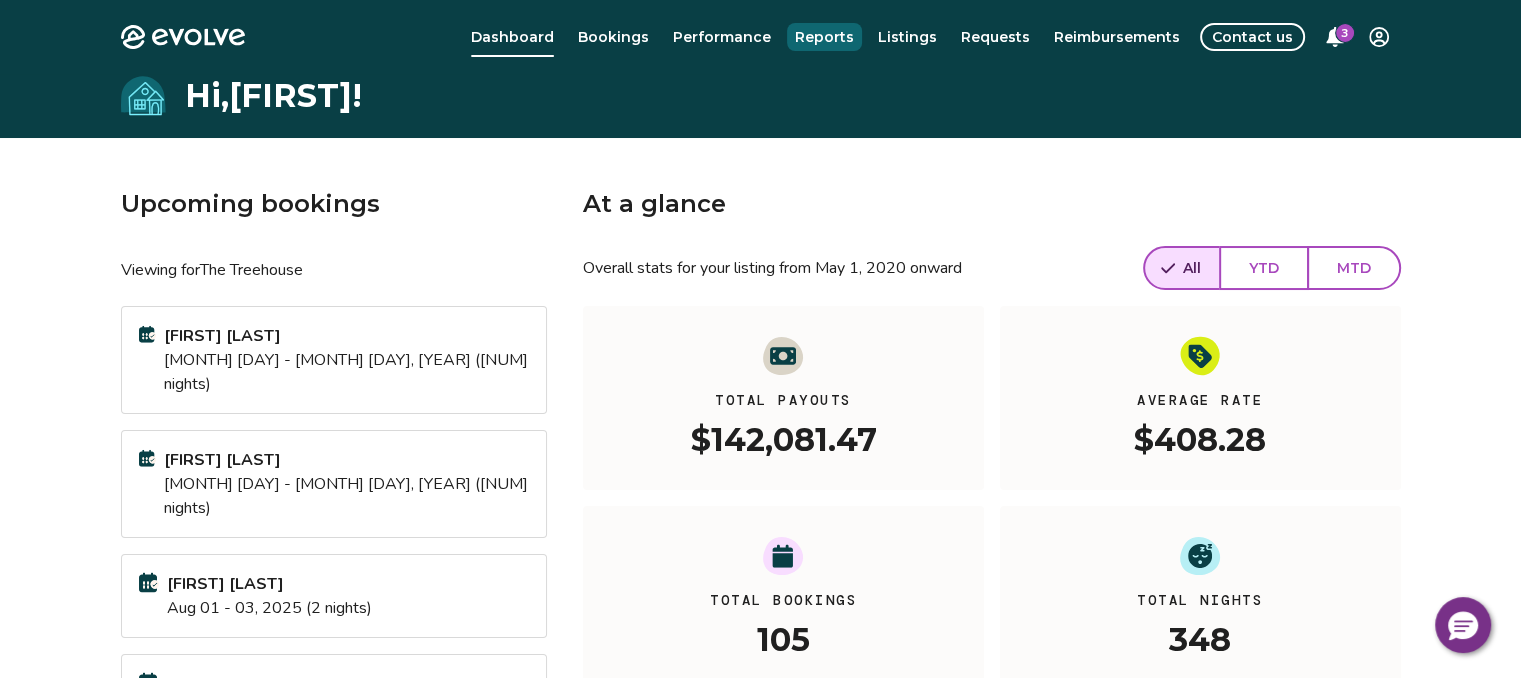 click on "Reports" at bounding box center (824, 37) 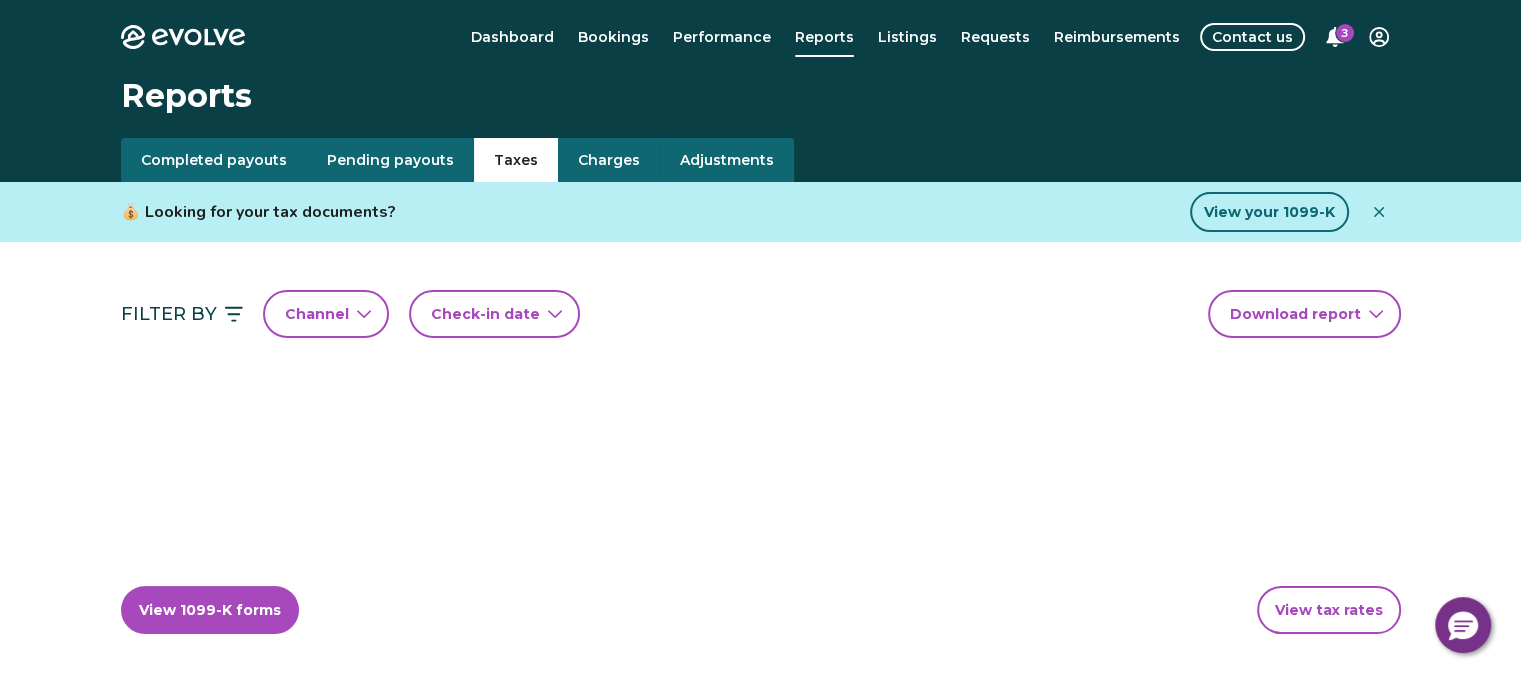 click on "Taxes" at bounding box center (516, 160) 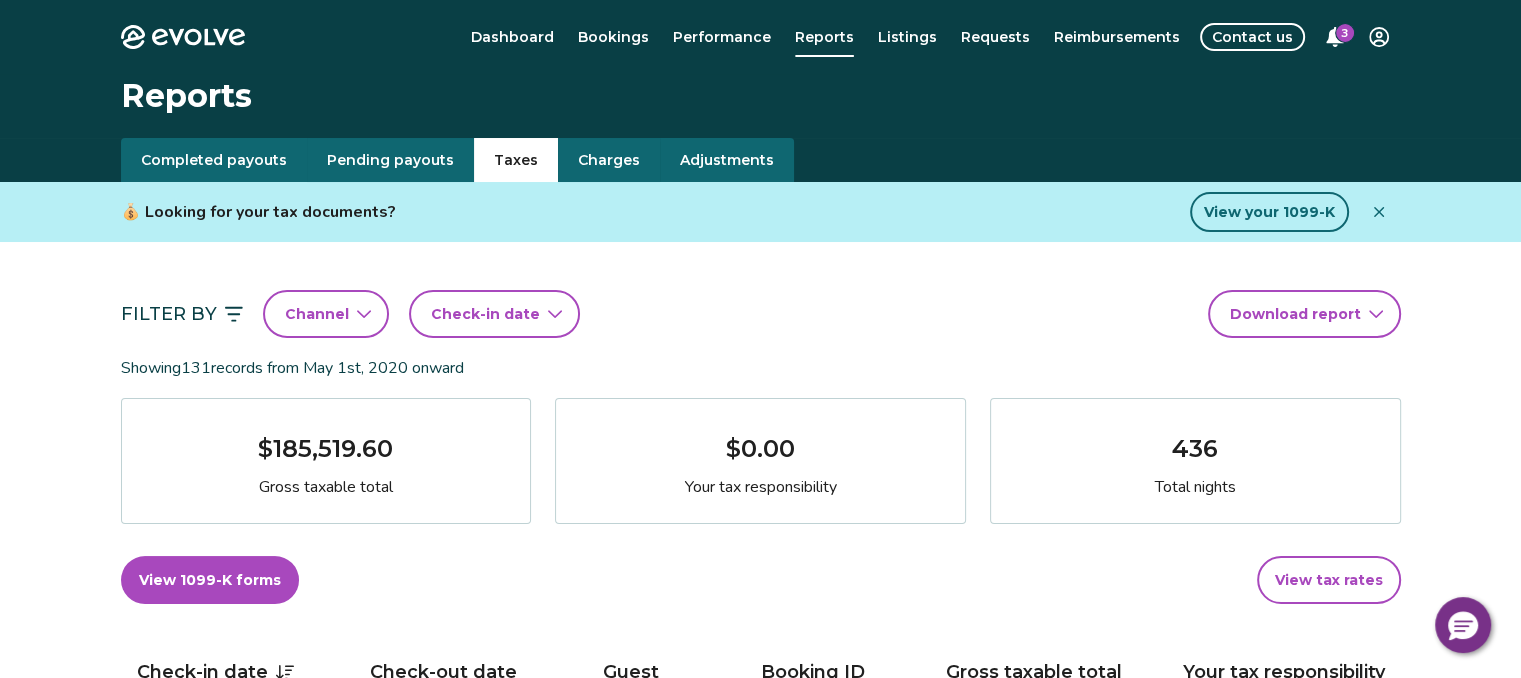 click 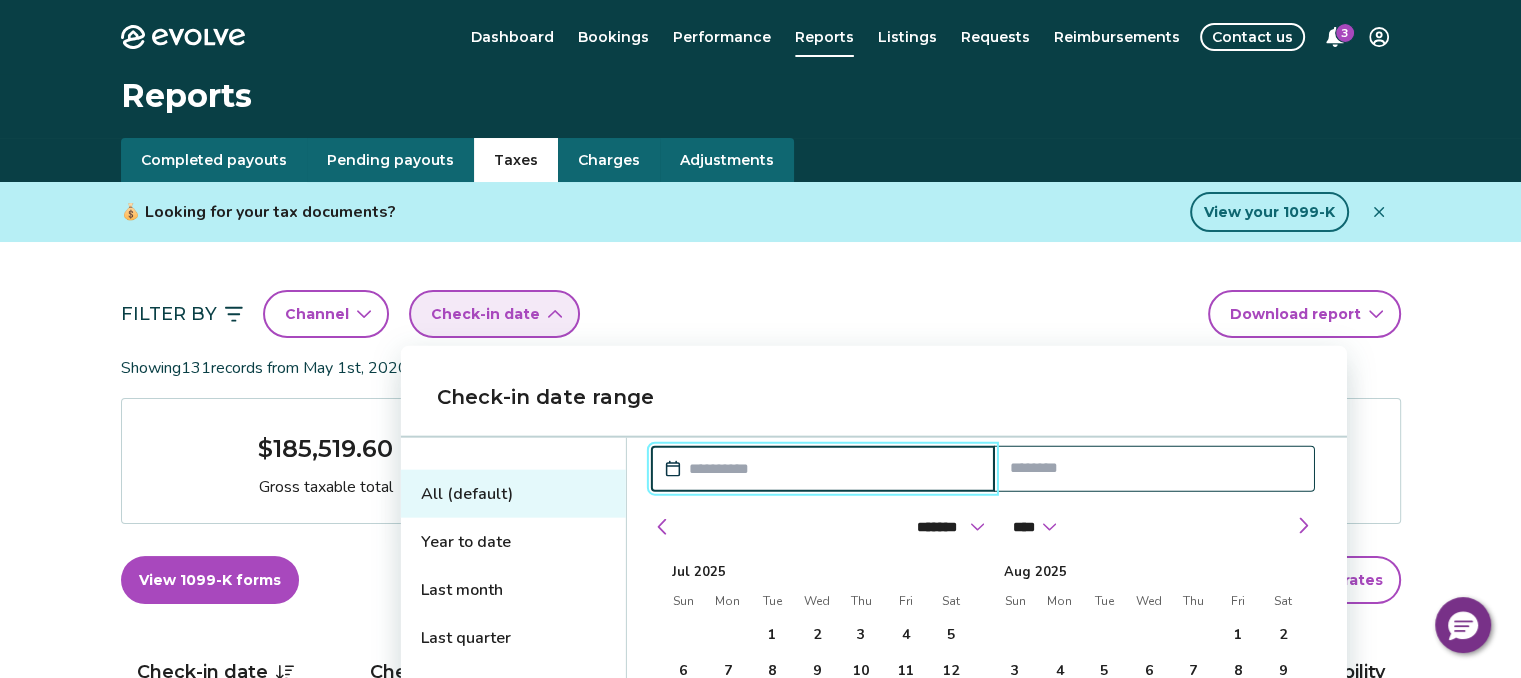 click 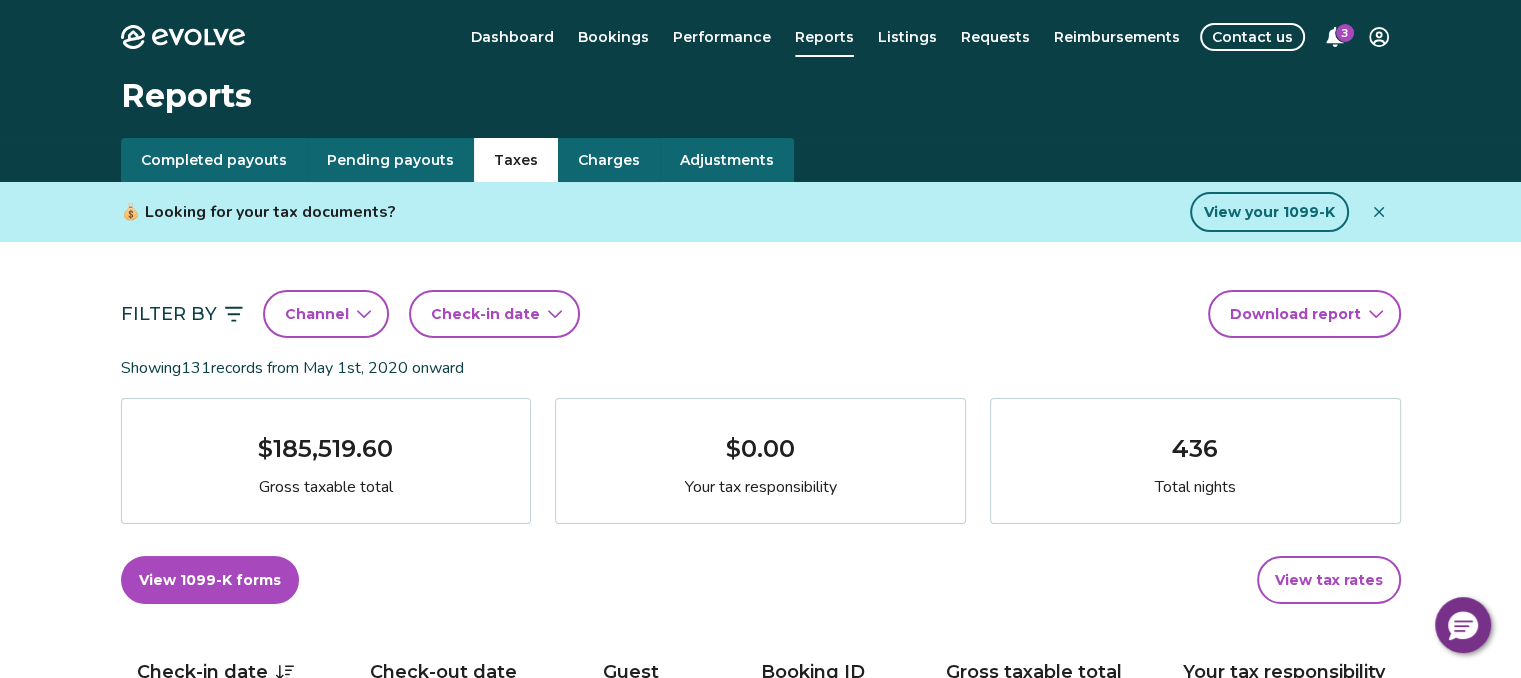 click 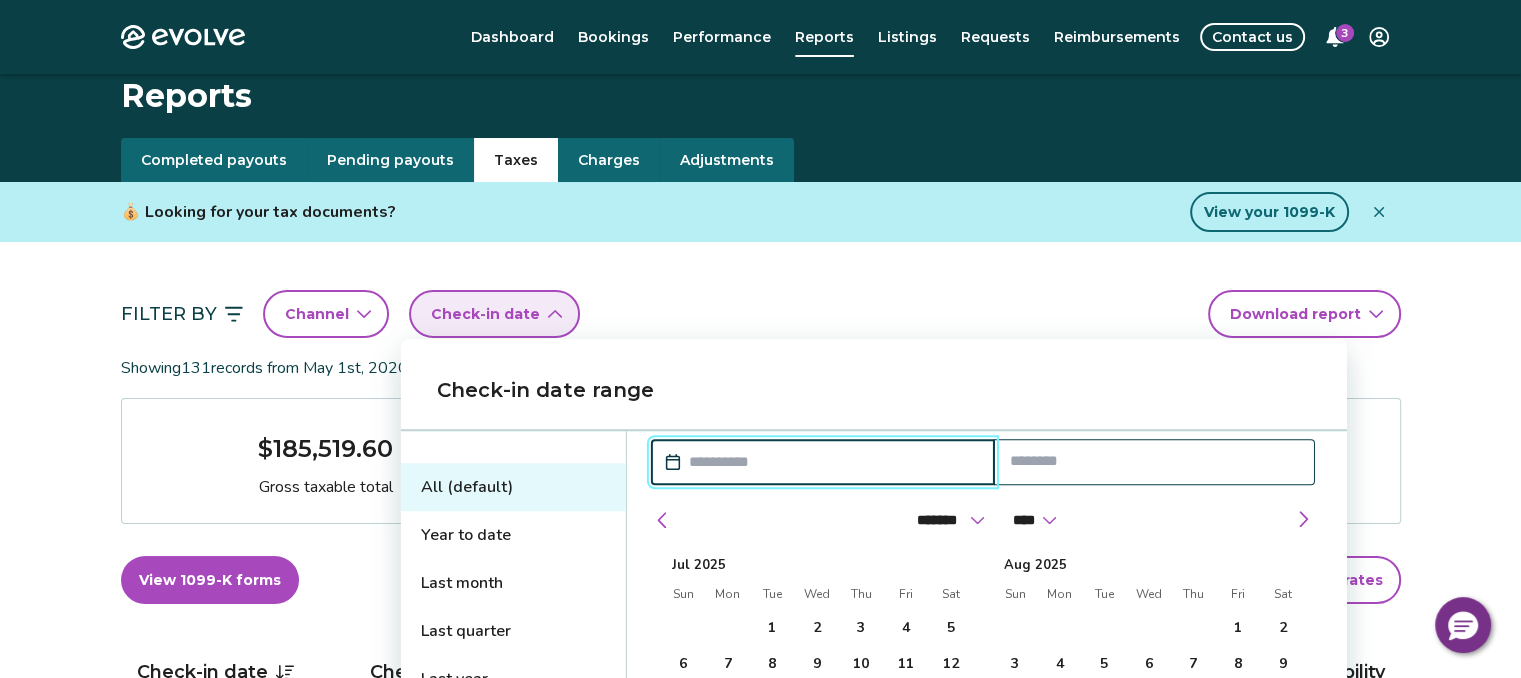 scroll, scrollTop: 100, scrollLeft: 0, axis: vertical 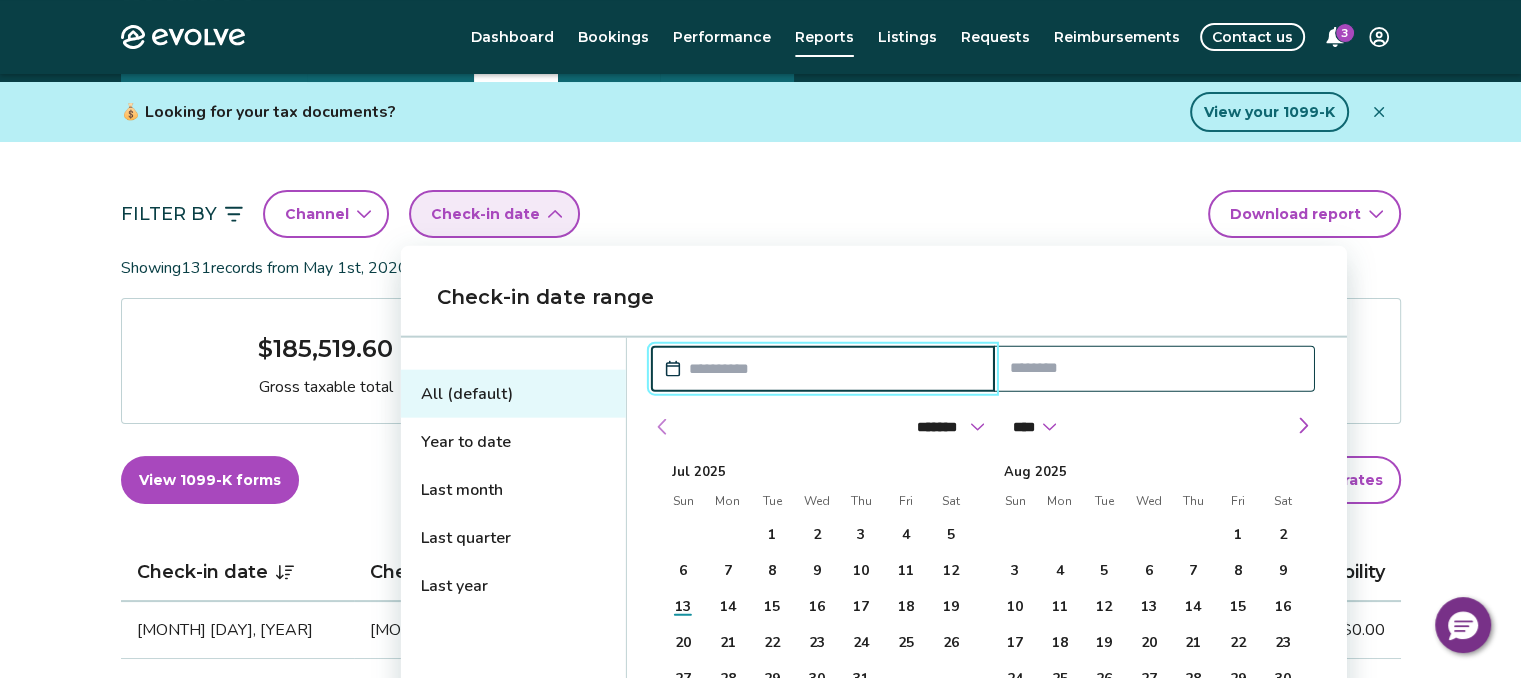 click at bounding box center (663, 427) 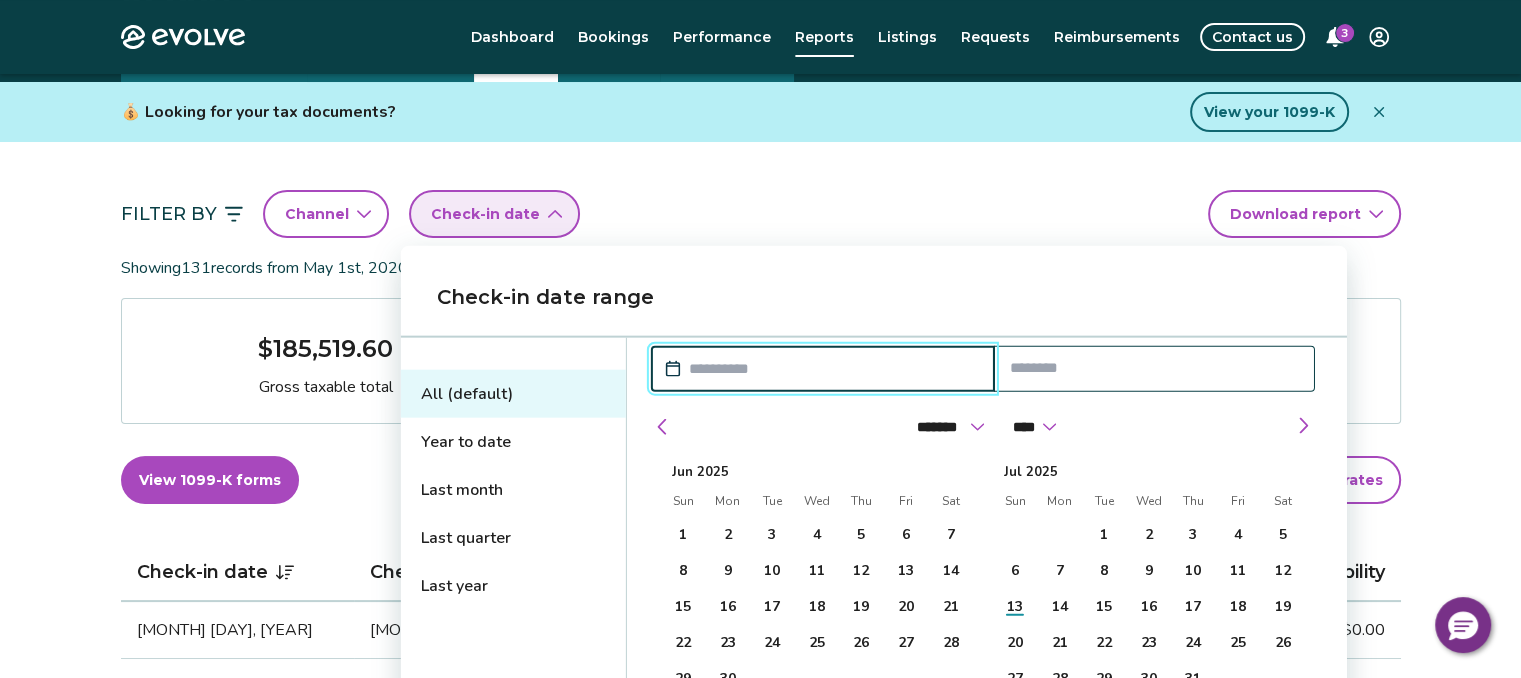 drag, startPoint x: 665, startPoint y: 417, endPoint x: 824, endPoint y: 413, distance: 159.05031 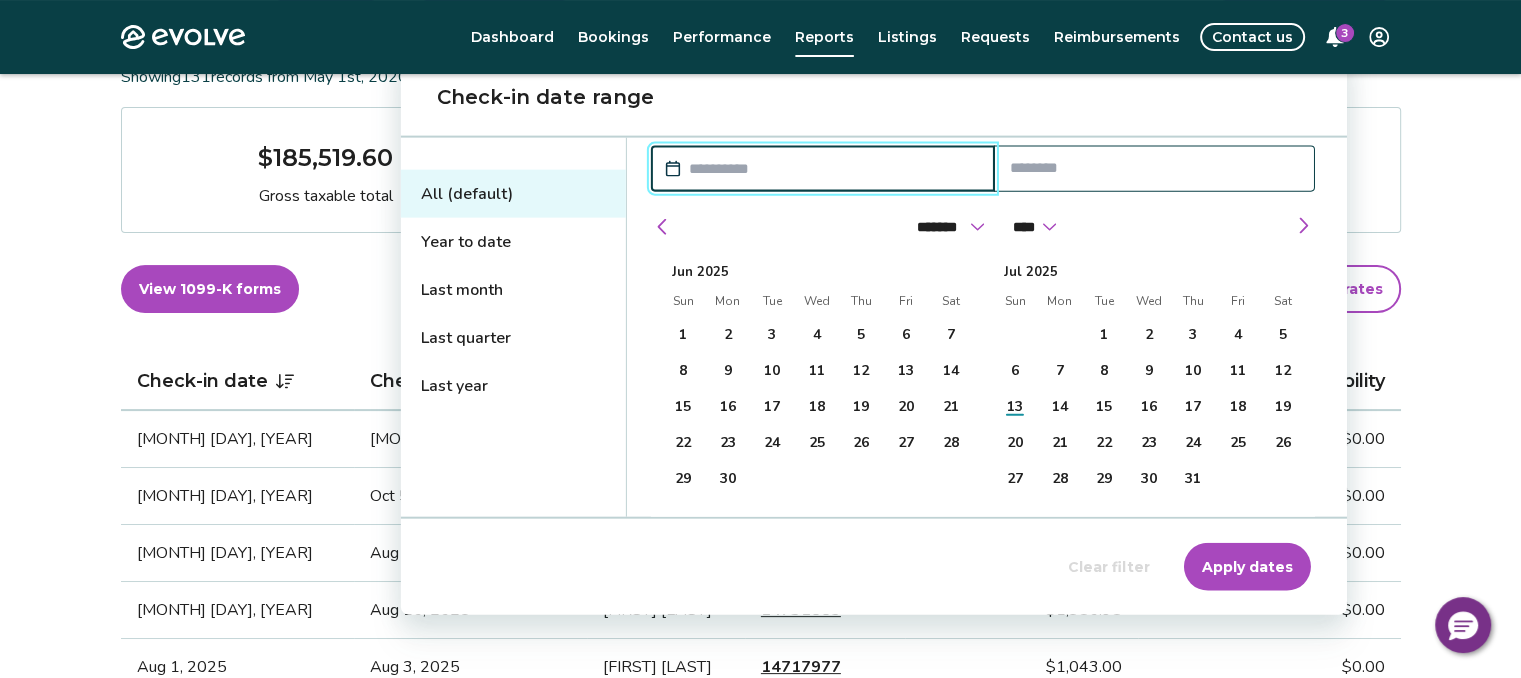 scroll, scrollTop: 300, scrollLeft: 0, axis: vertical 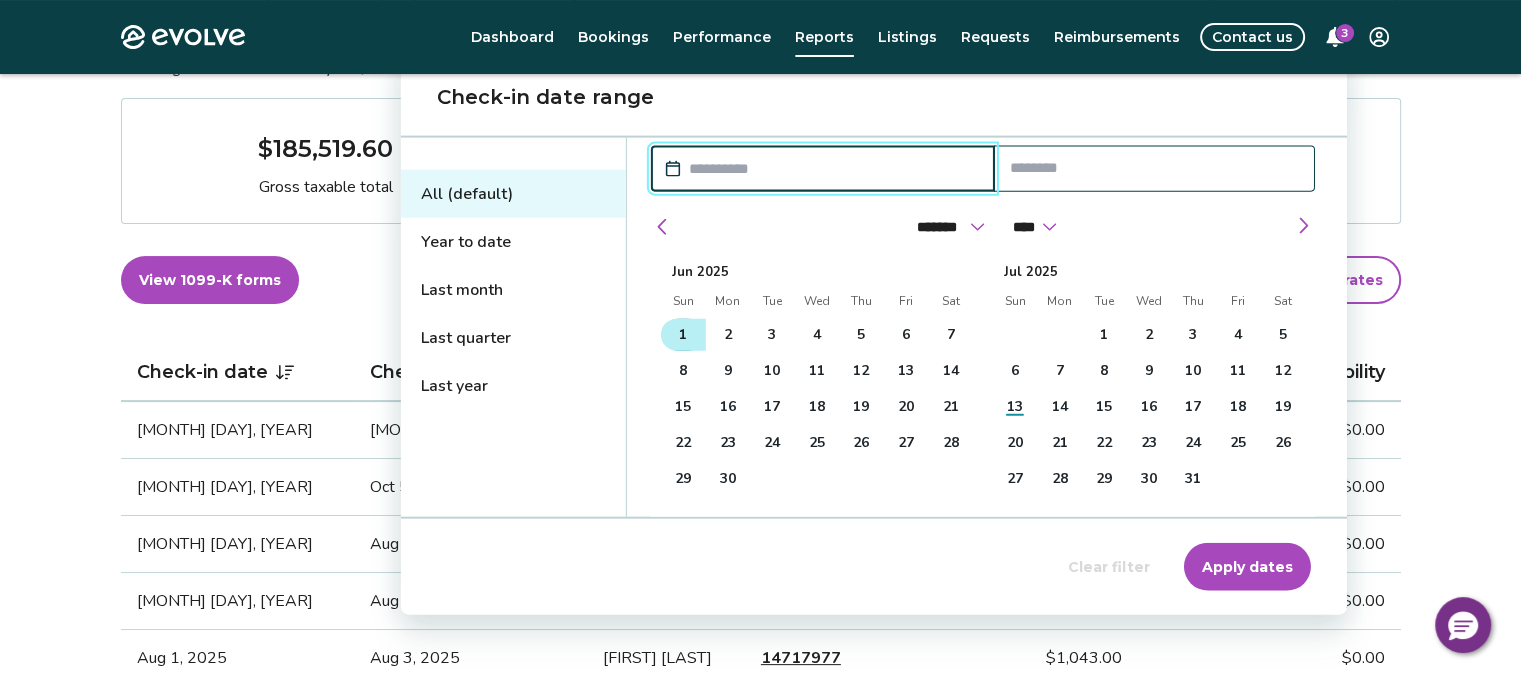 click on "1" at bounding box center (683, 335) 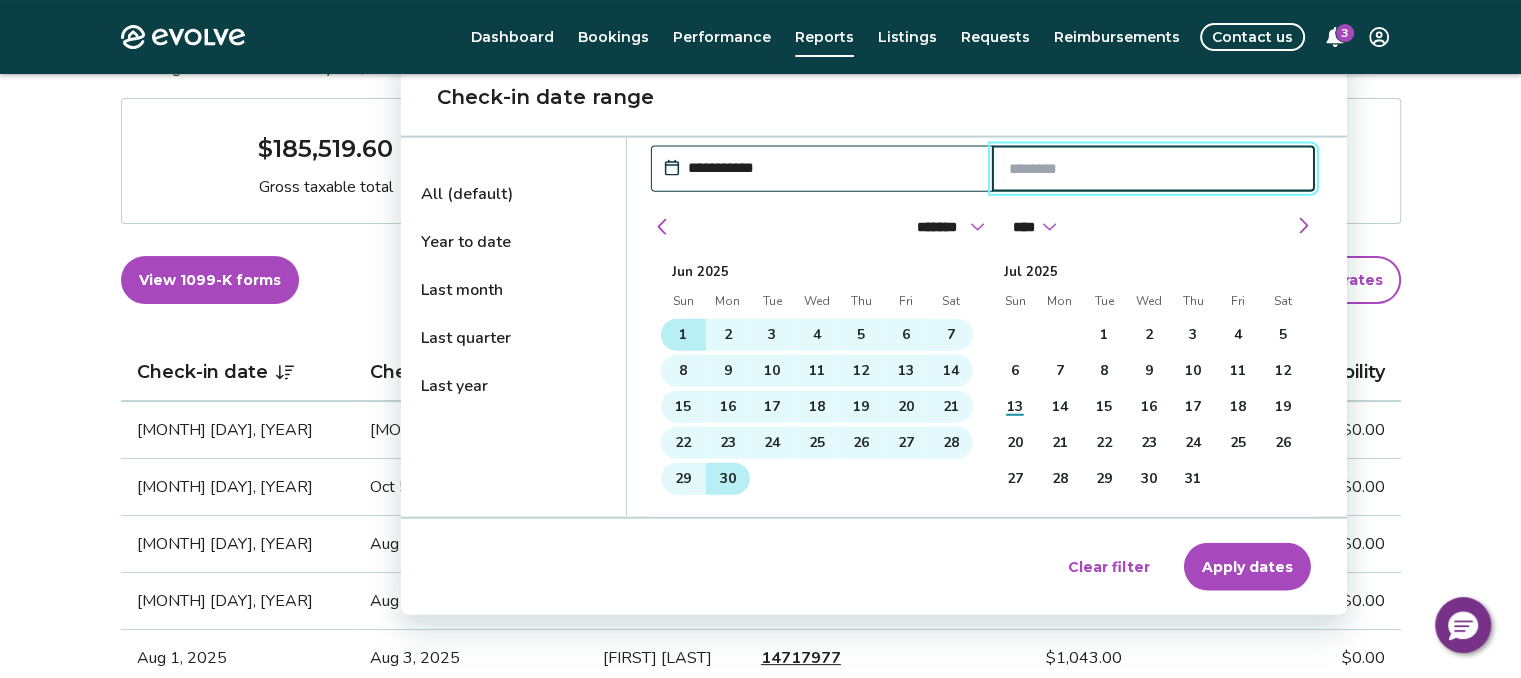 click on "30" at bounding box center [728, 479] 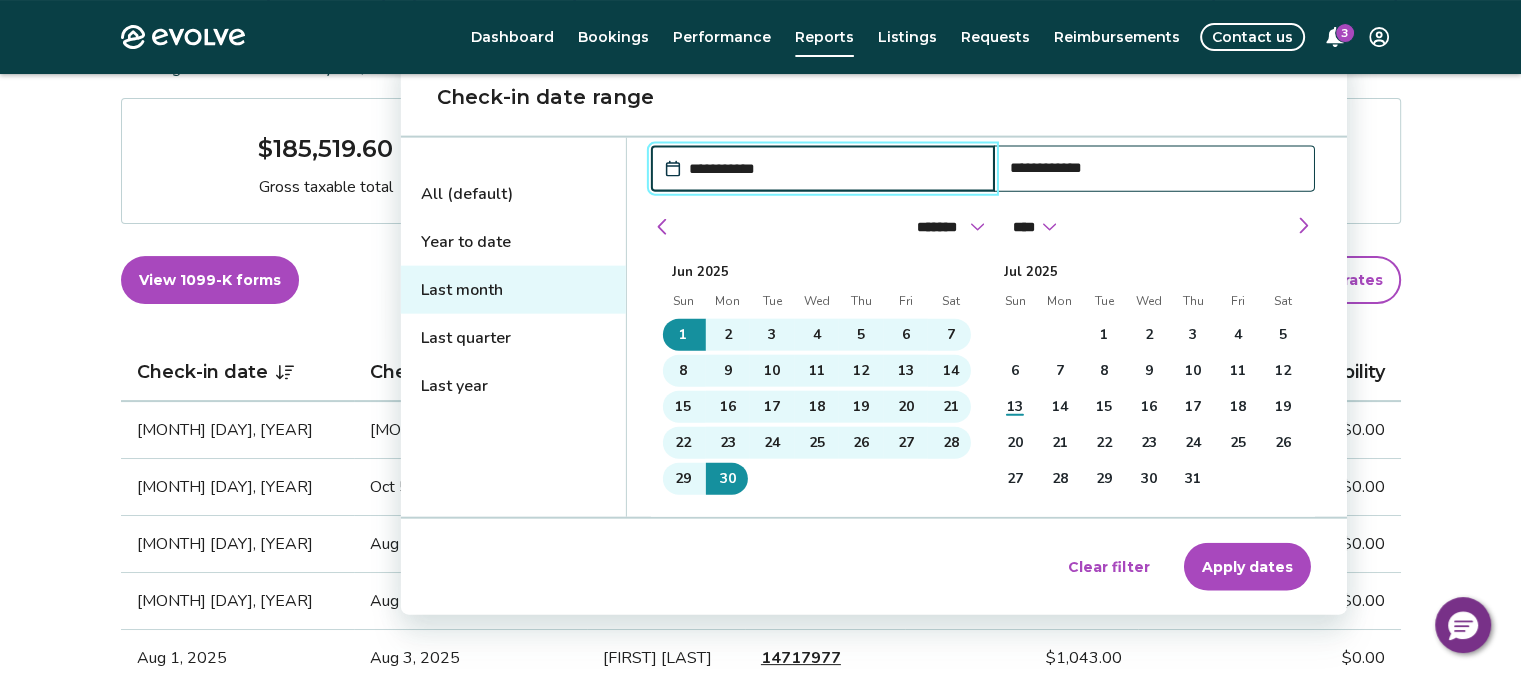 click on "Apply dates" at bounding box center (1247, 567) 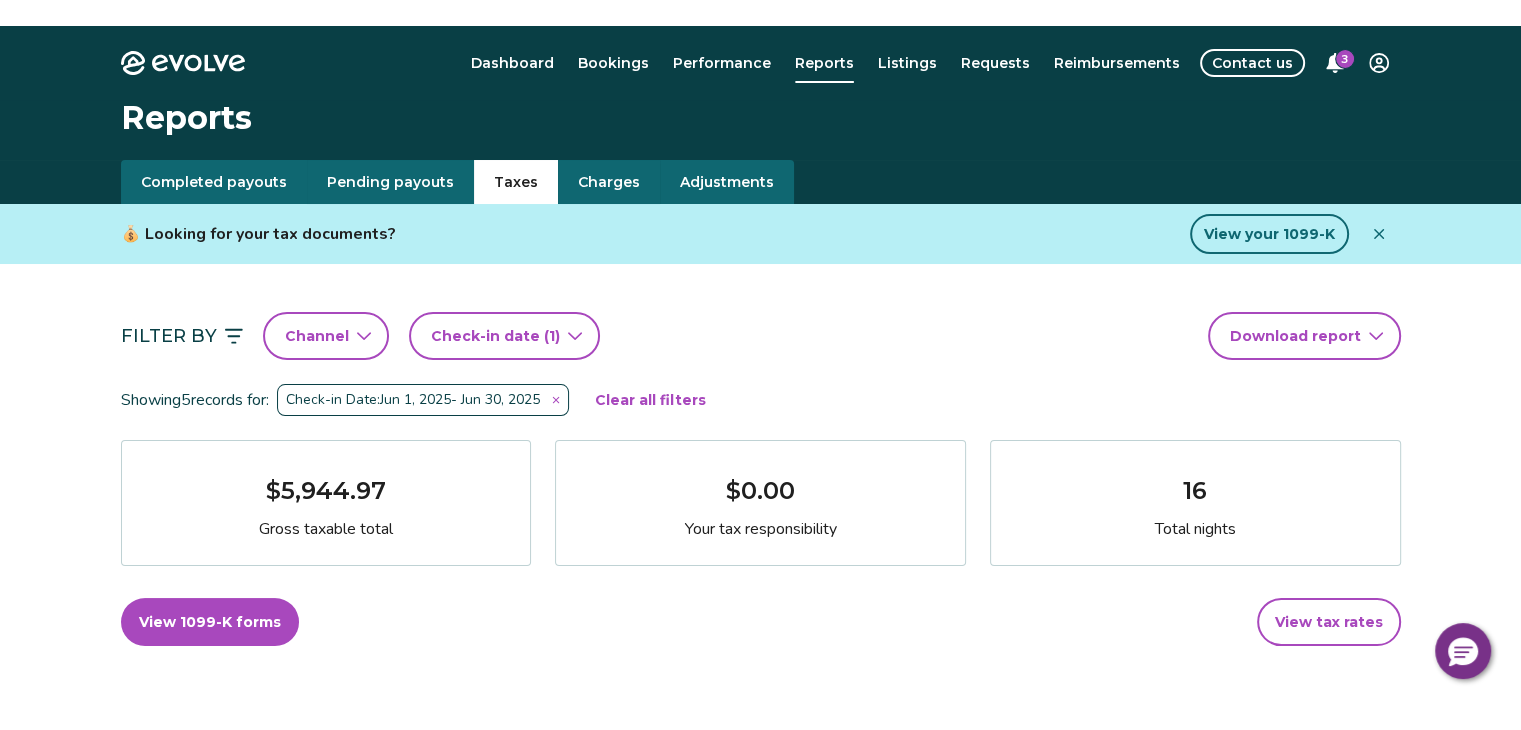 scroll, scrollTop: 0, scrollLeft: 0, axis: both 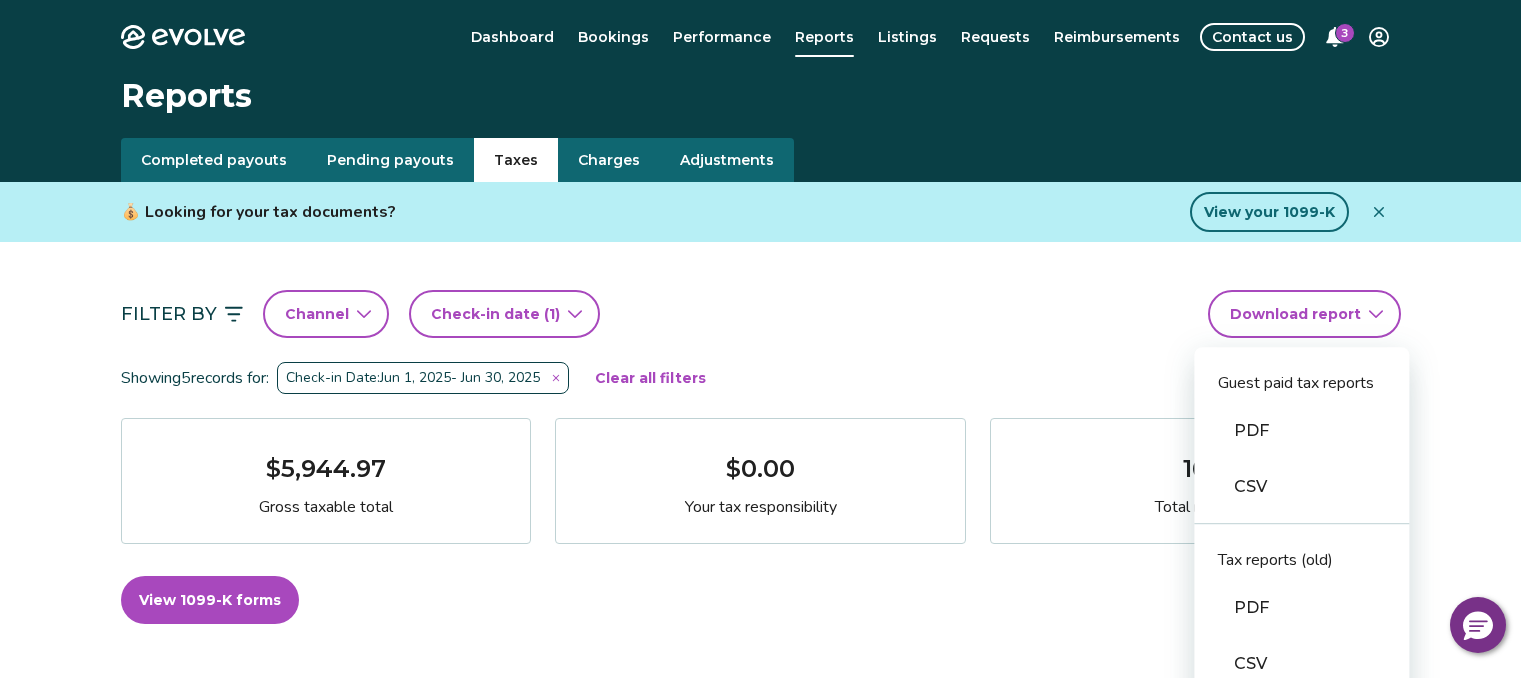 click on "Evolve Dashboard Bookings Performance Reports Listings Requests Reimbursements Contact us 3 Reports Completed payouts Pending payouts Taxes Charges Adjustments 💰 Looking for your tax documents? View your 1099-K Filter By  Channel Check-in date (1) Download   report Guest paid tax reports PDF CSV Tax reports (old) PDF CSV Financial reporting guide PDF Showing  5  records   for: Check-in Date:  [MONTH] [DAY], [YEAR]  -   [MONTH] [DAY], [YEAR] Clear all filters $5,944.97 Gross taxable total $0.00 Your tax responsibility 16 Total nights View 1099-K forms View tax rates Check-in date Check-out date Guest Booking ID Gross taxable total Your tax responsibility [MONTH] [DAY], [YEAR] [MONTH] [DAY], [YEAR] [FIRST] [LAST] 14536330 $1,099.99 $0.00 [MONTH] [DAY], [YEAR] [MONTH] [DAY], [YEAR] [FIRST] [LAST] 14410786 $1,566.00 $0.00 [MONTH] [DAY], [YEAR] [MONTH] [DAY], [YEAR] [FIRST] [LAST] 14668990 $890.00 $0.00 [MONTH] [DAY], [YEAR] [MONTH] [DAY], [YEAR] [FIRST] [LAST] 14423143 $1,150.99 $0.00 [MONTH] [DAY], [YEAR] [MONTH] [DAY], [YEAR] [FIRST] [LAST] 14479932 $1,237.99 $0.00 Tax FAQs How is my gross taxable total calculated? |" at bounding box center [768, 911] 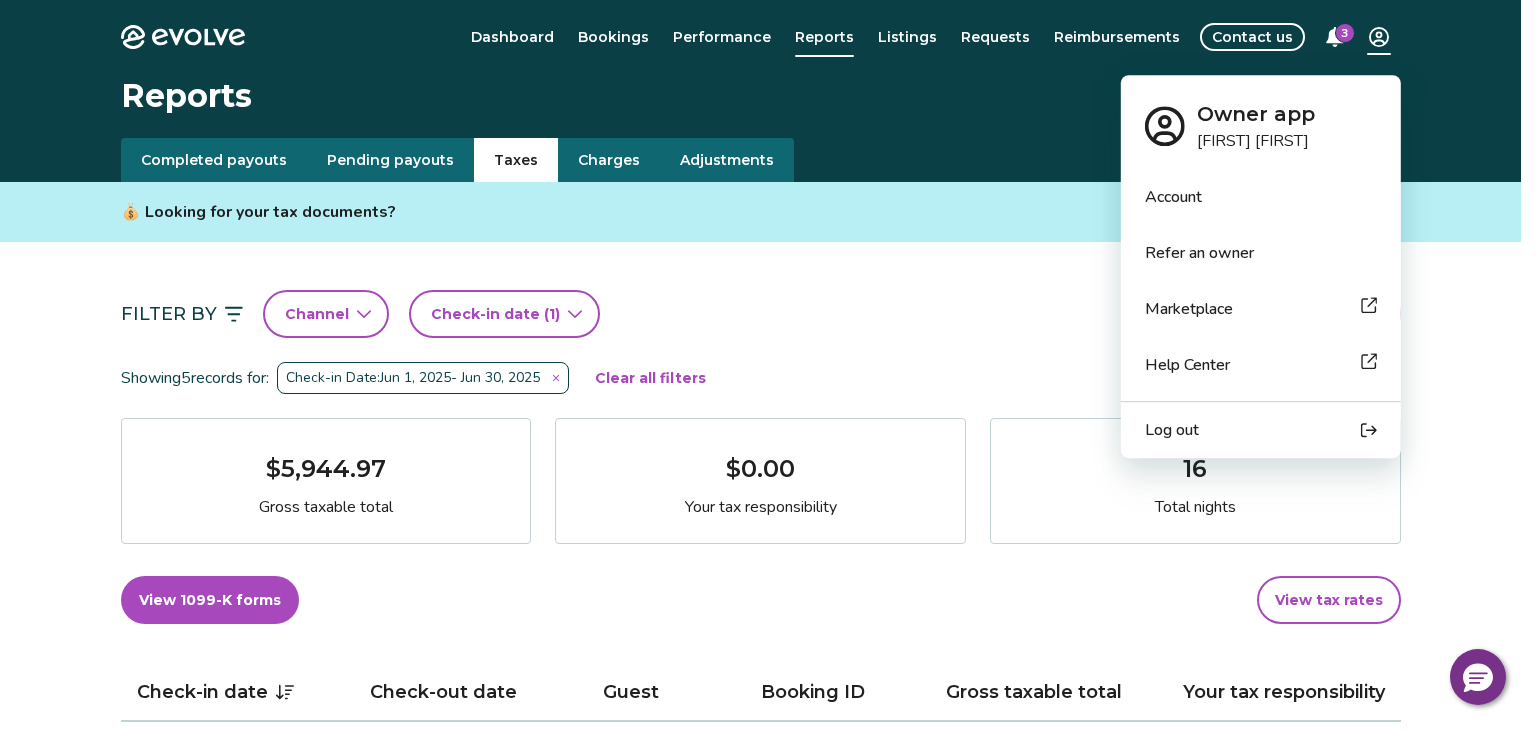 click on "Evolve Dashboard Bookings Performance Reports Listings Requests Reimbursements Contact us 3 Reports Completed payouts Pending payouts Taxes Charges Adjustments 💰 Looking for your tax documents? View your 1099-K Filter By  Channel Check-in date (1) Download   report Showing  5  records   for: Check-in Date:  [MONTH] [DAY], [YEAR]  -   [MONTH] [DAY], [YEAR] Clear all filters $5,944.97 Gross taxable total $0.00 Your tax responsibility 16 Total nights View 1099-K forms View tax rates Check-in date Check-out date Guest Booking ID Gross taxable total Your tax responsibility [MONTH] [DAY], [YEAR] [MONTH] [DAY], [YEAR] [FIRST] [LAST] 14536330 $1,099.99 $0.00 [MONTH] [DAY], [YEAR] [MONTH] [DAY], [YEAR] [FIRST] [LAST] 14410786 $1,566.00 $0.00 [MONTH] [DAY], [YEAR] [MONTH] [DAY], [YEAR] [FIRST] [LAST] 14668990 $890.00 $0.00 [MONTH] [DAY], [YEAR] [MONTH] [DAY], [YEAR] [FIRST] [LAST] 14423143 $1,150.99 $0.00 [MONTH] [DAY], [YEAR] [MONTH] [DAY], [YEAR] [FIRST] [LAST] 14479932 $1,237.99 $0.00 Tax FAQs How is my gross taxable total calculated? How is my tax responsibility calculated, and why does it sometimes show $0.00? |" at bounding box center (768, 911) 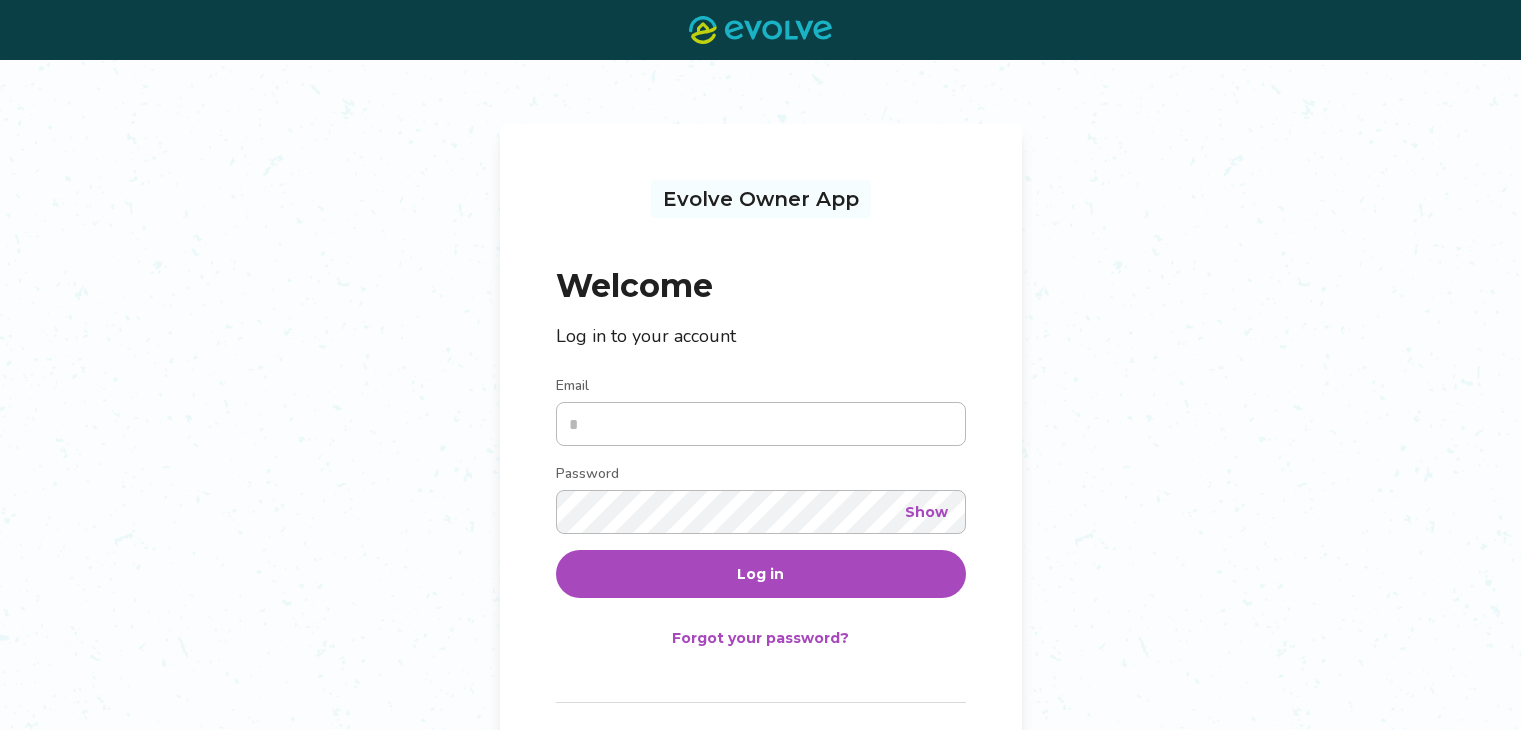 scroll, scrollTop: 0, scrollLeft: 0, axis: both 